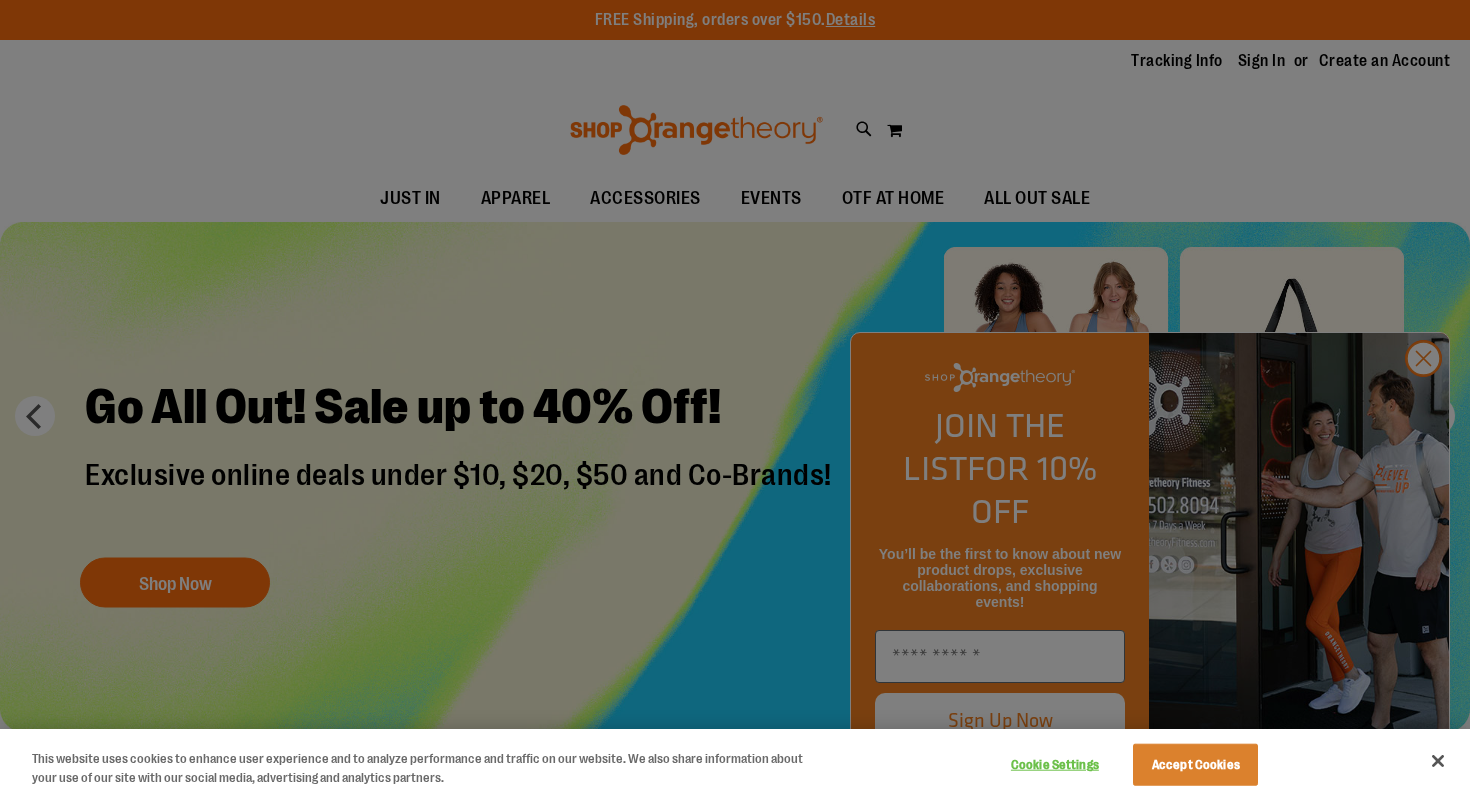 scroll, scrollTop: 0, scrollLeft: 0, axis: both 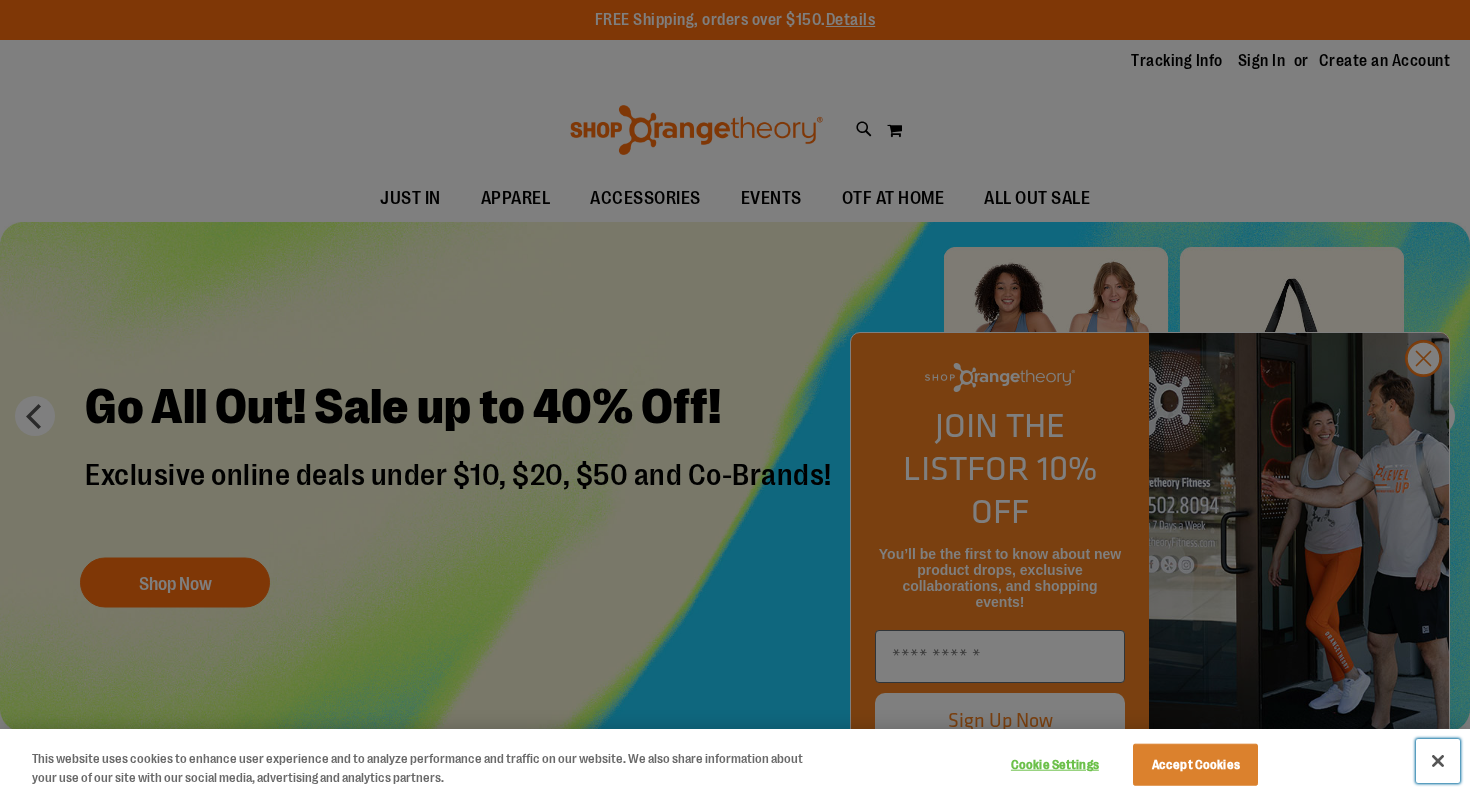 click at bounding box center (1438, 761) 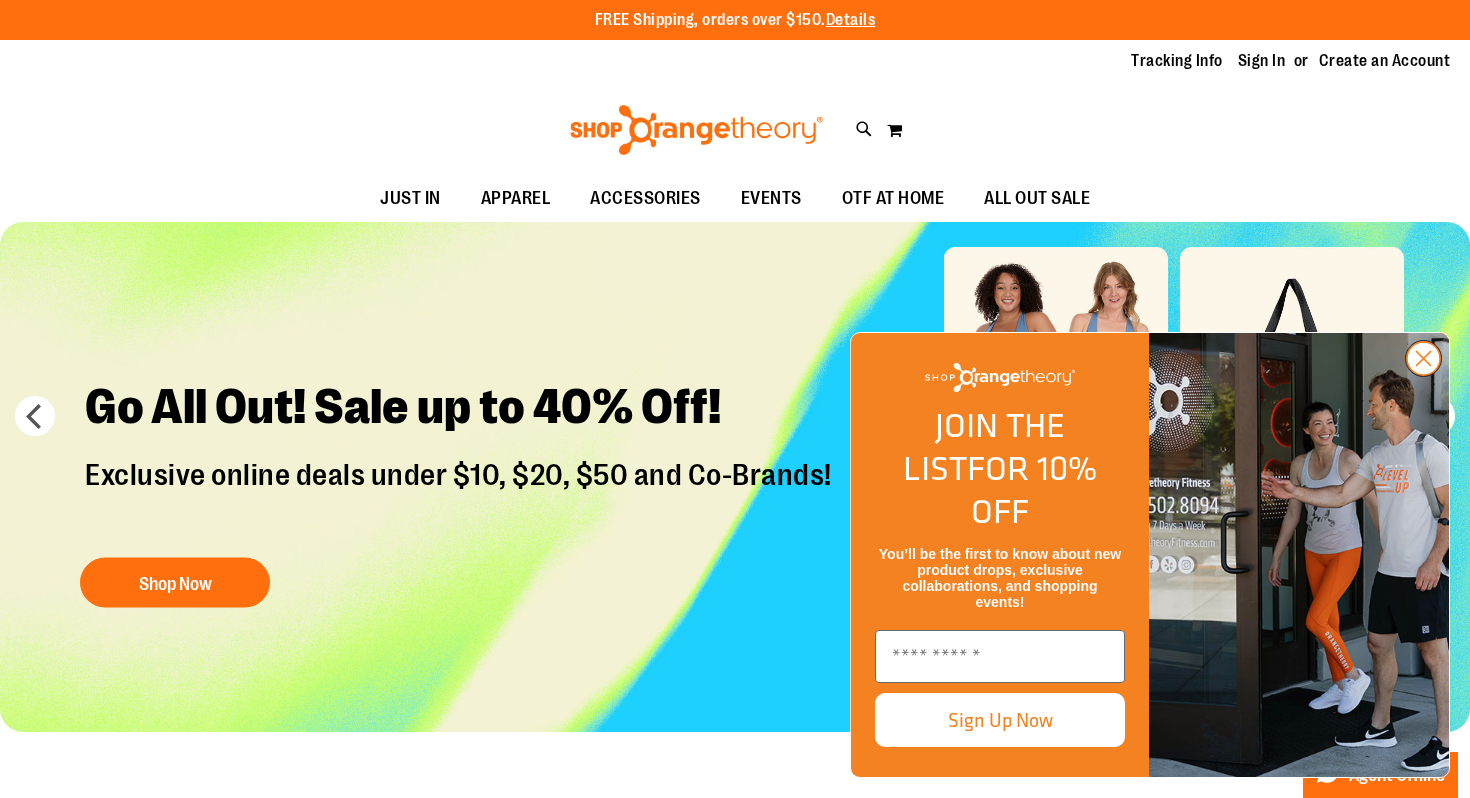 click 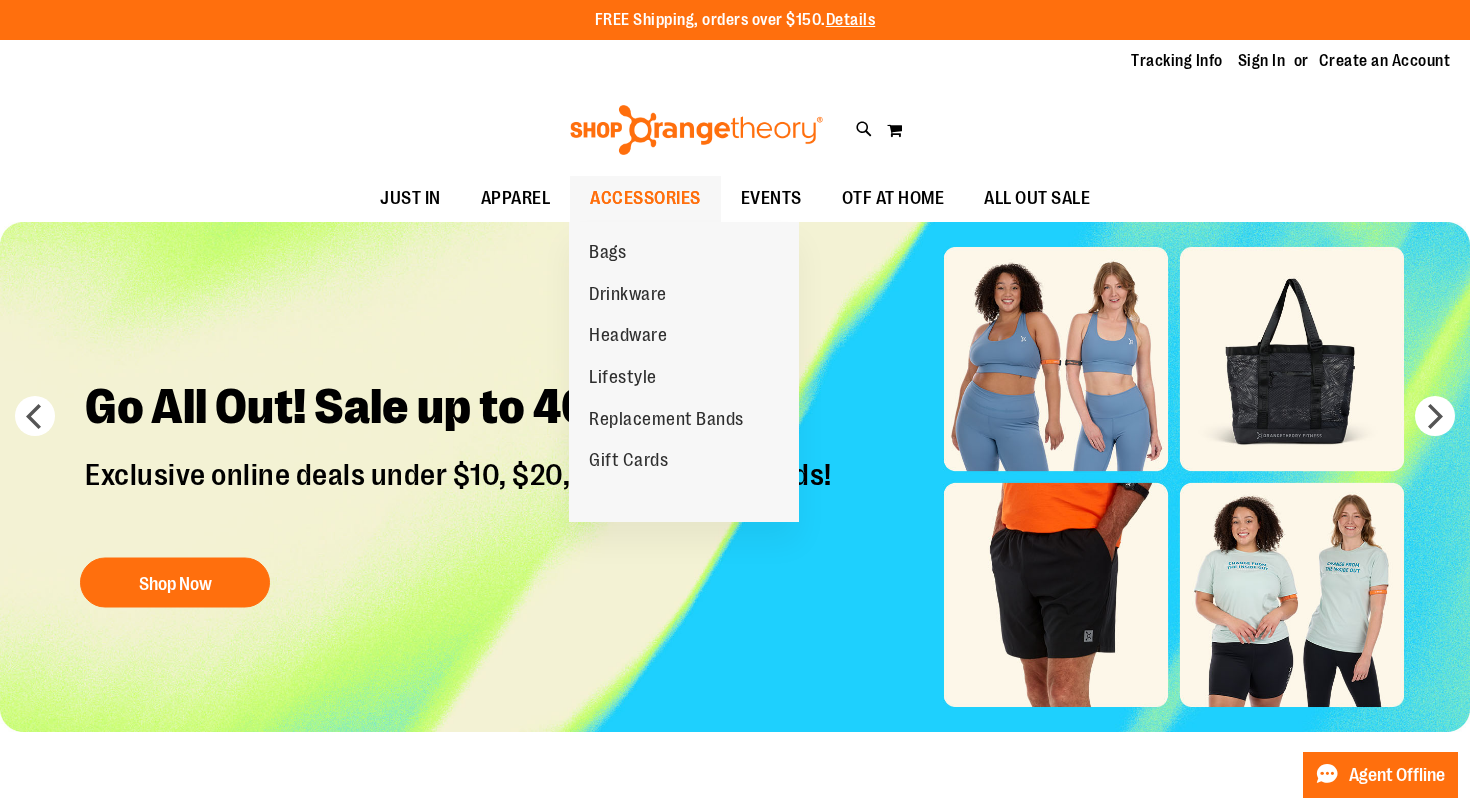 click on "ACCESSORIES" at bounding box center [645, 198] 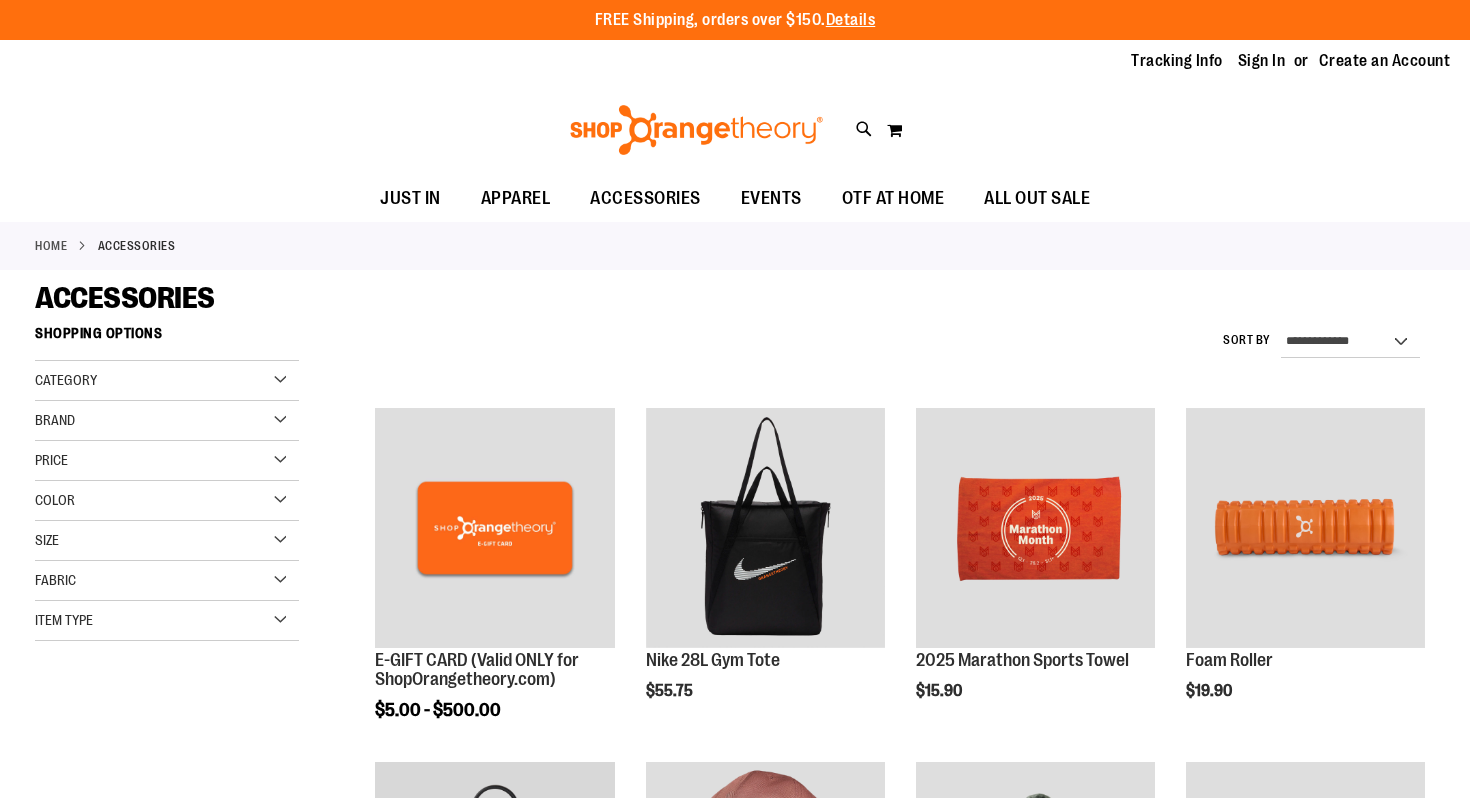 scroll, scrollTop: 0, scrollLeft: 0, axis: both 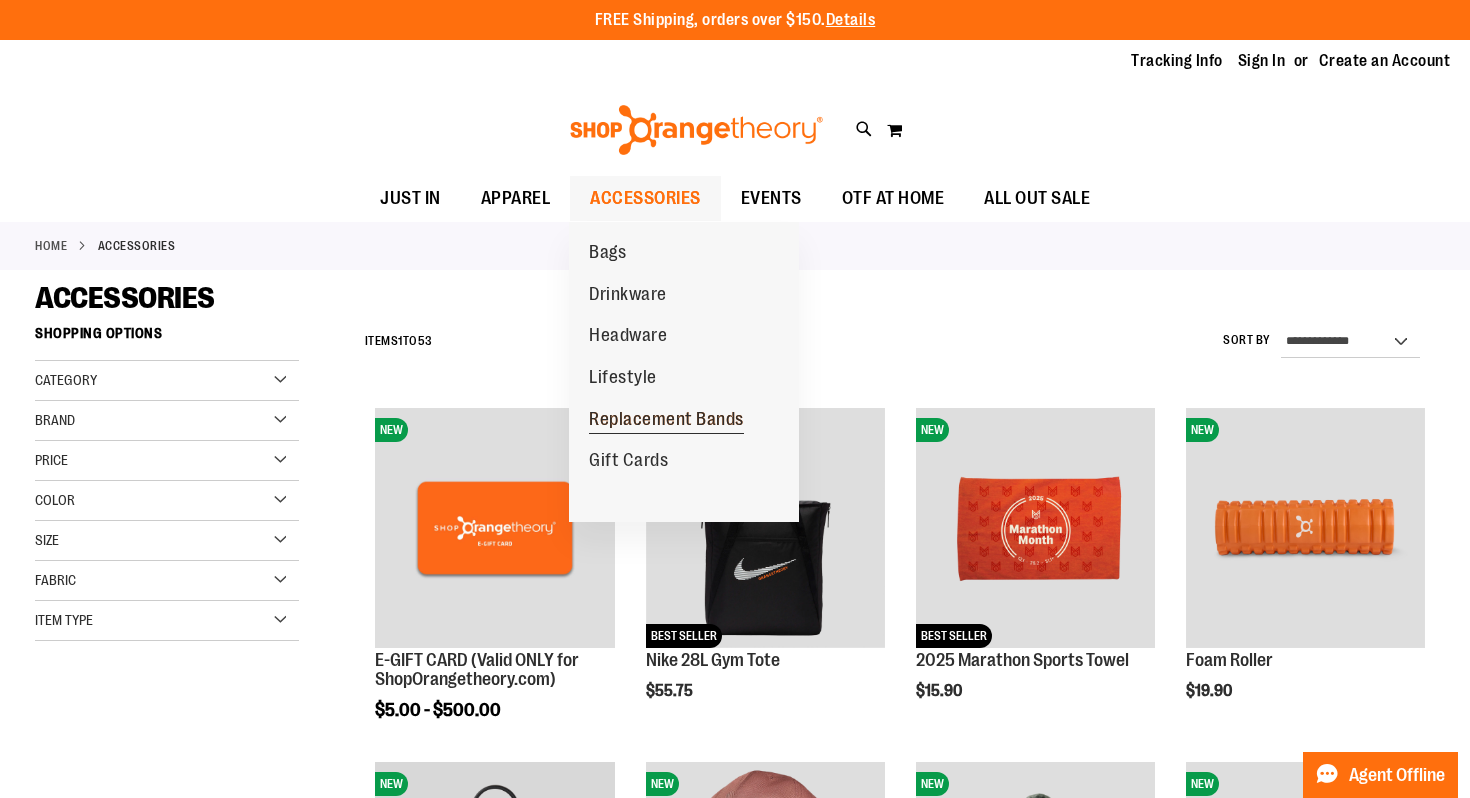click on "Replacement Bands" at bounding box center (666, 421) 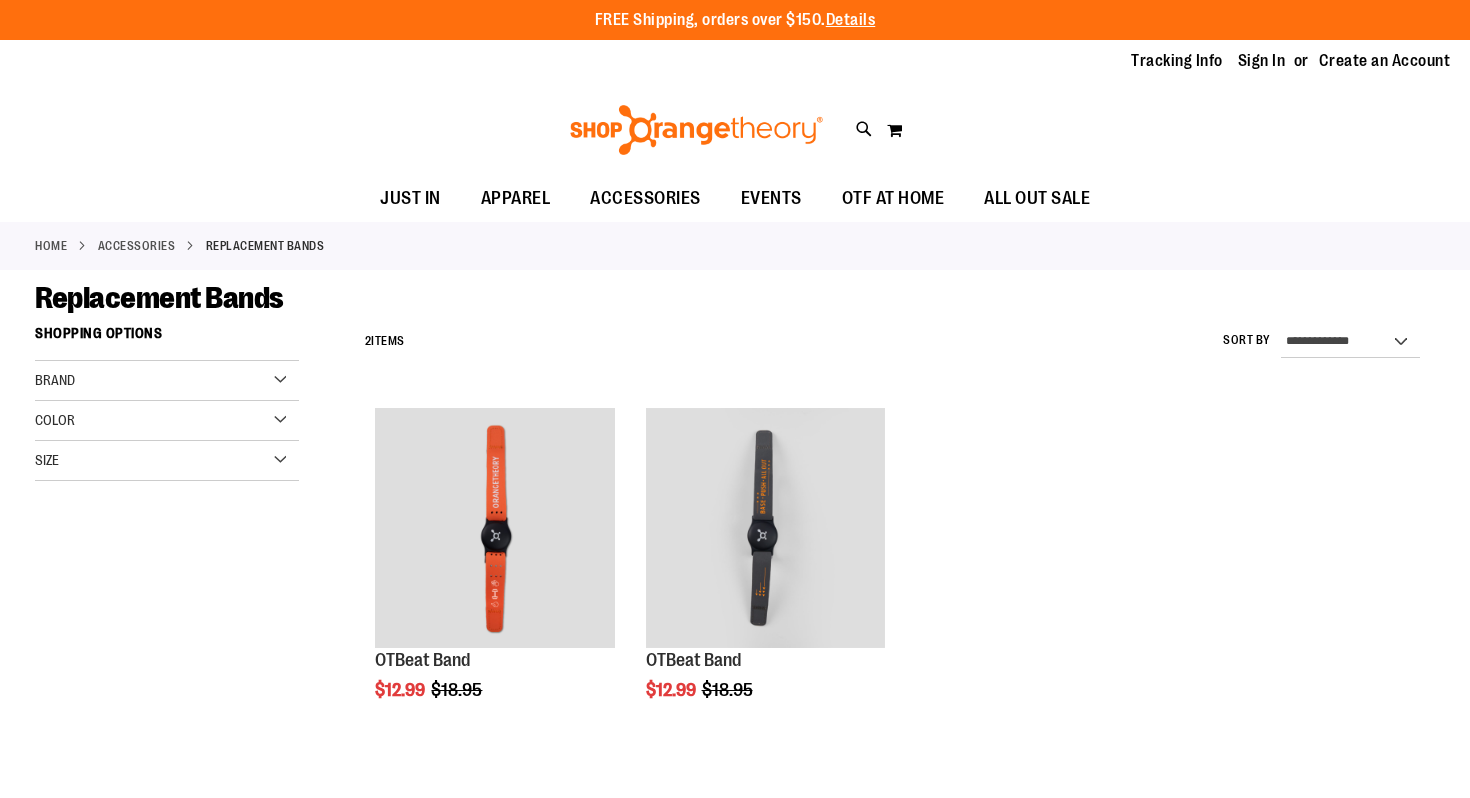 scroll, scrollTop: 0, scrollLeft: 0, axis: both 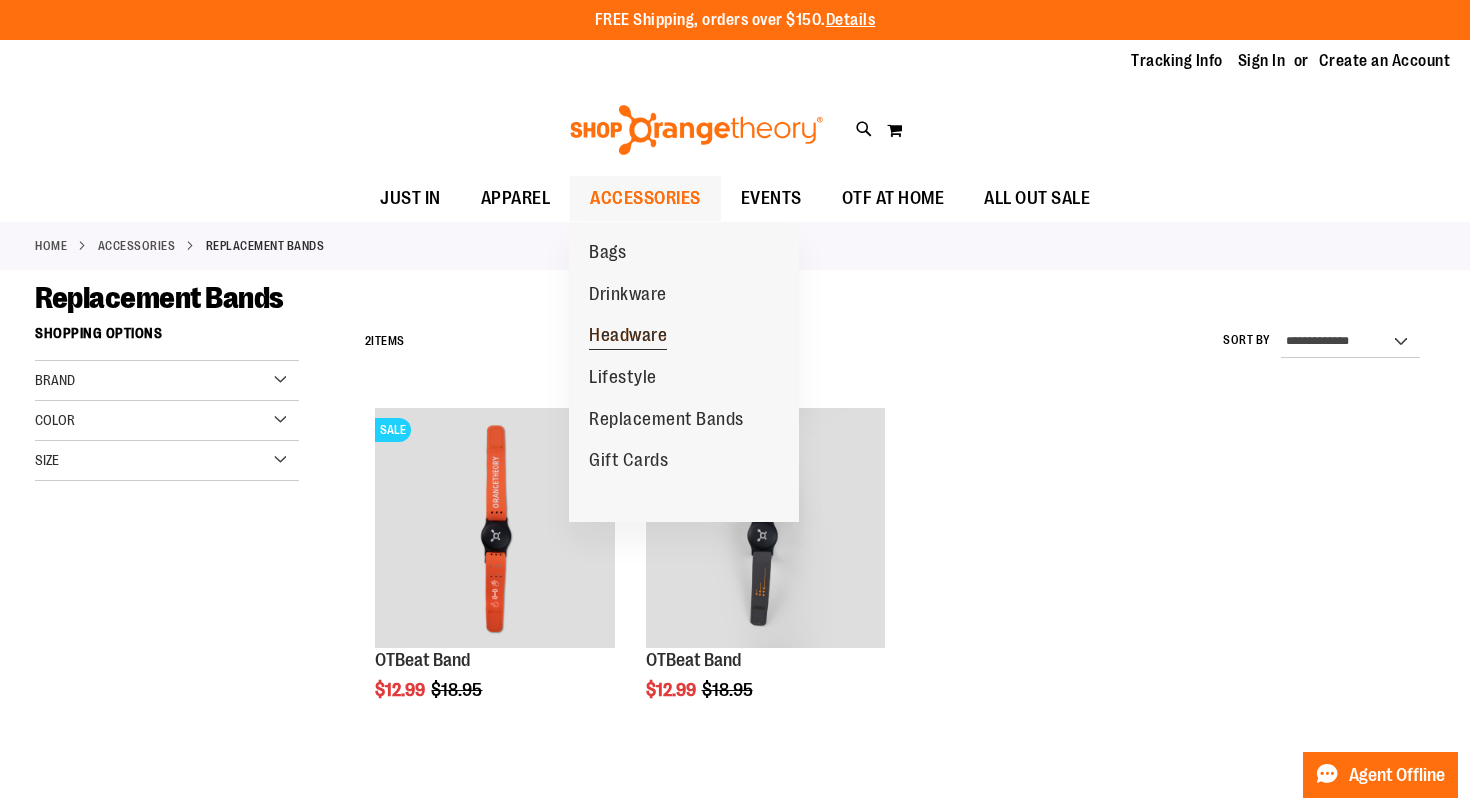 click on "Headware" at bounding box center (628, 337) 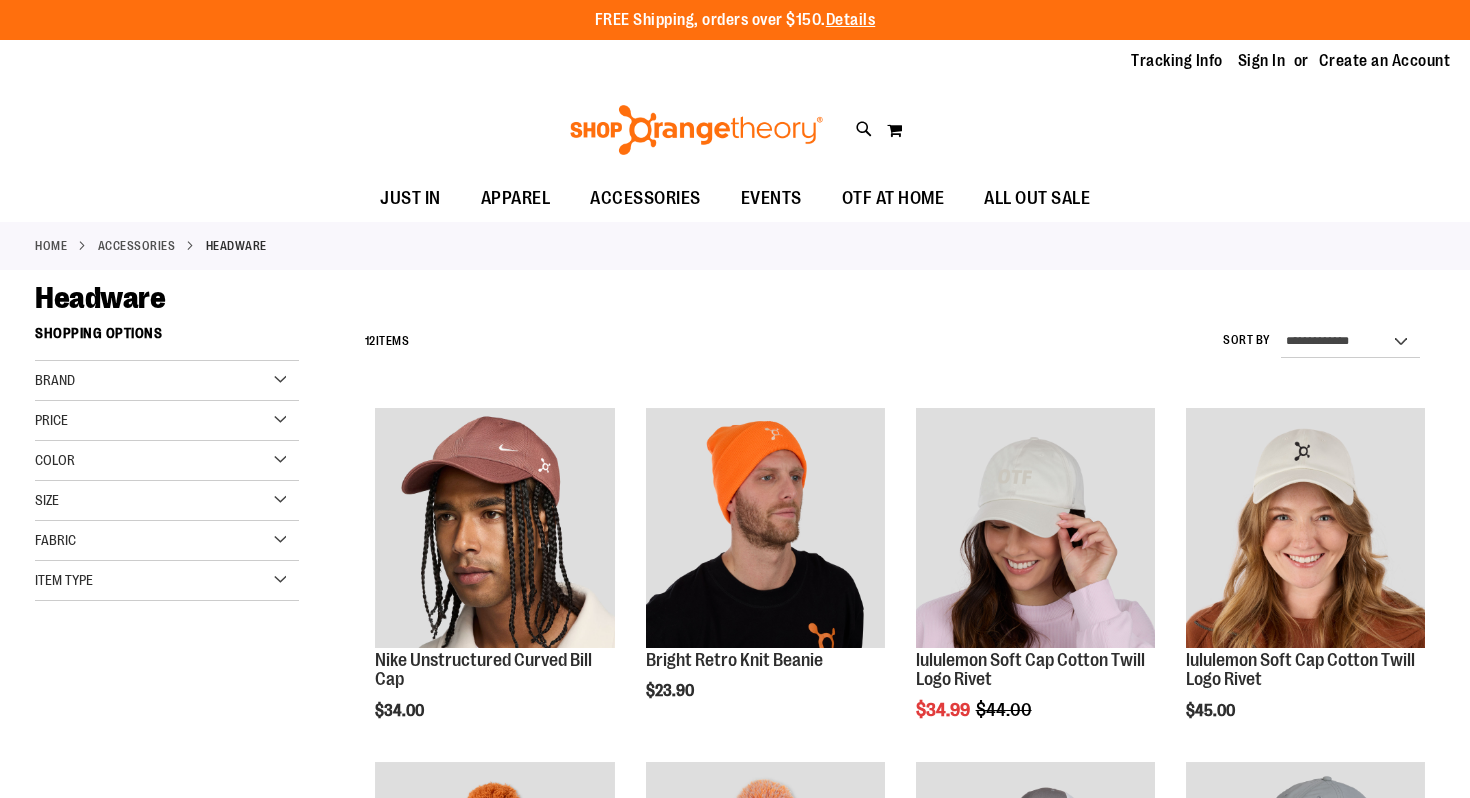 scroll, scrollTop: 0, scrollLeft: 0, axis: both 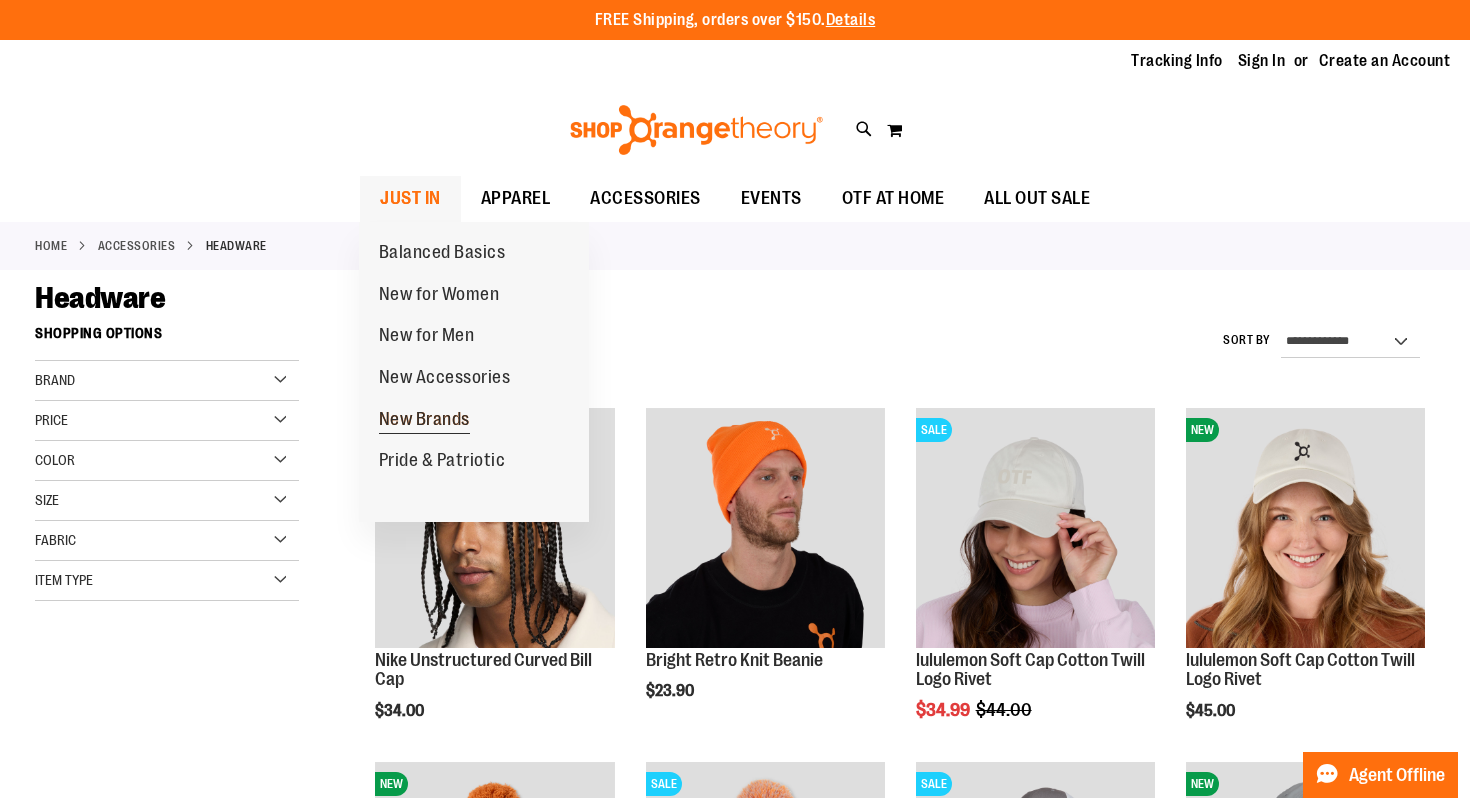 click on "New Brands" at bounding box center (424, 421) 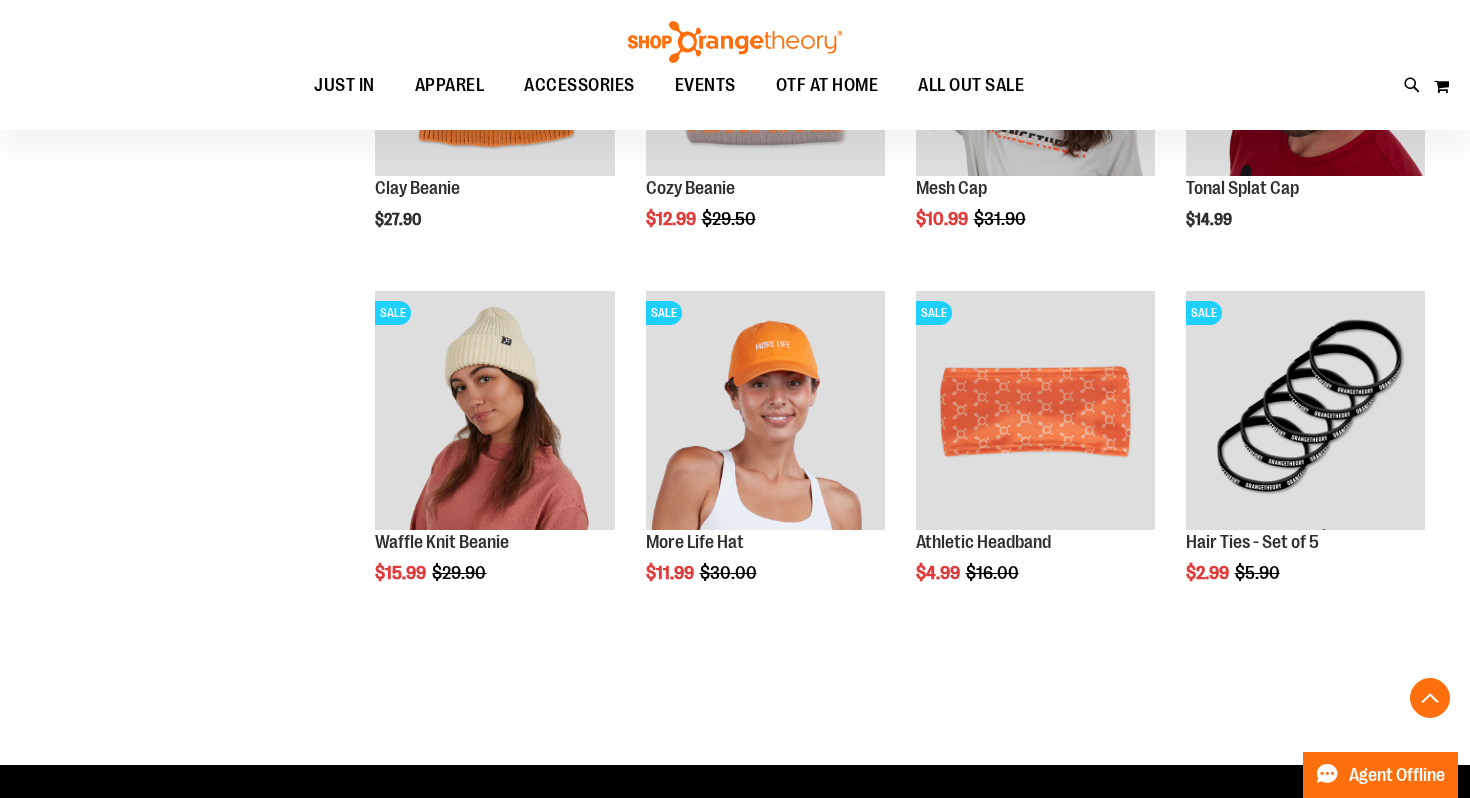 scroll, scrollTop: 834, scrollLeft: 0, axis: vertical 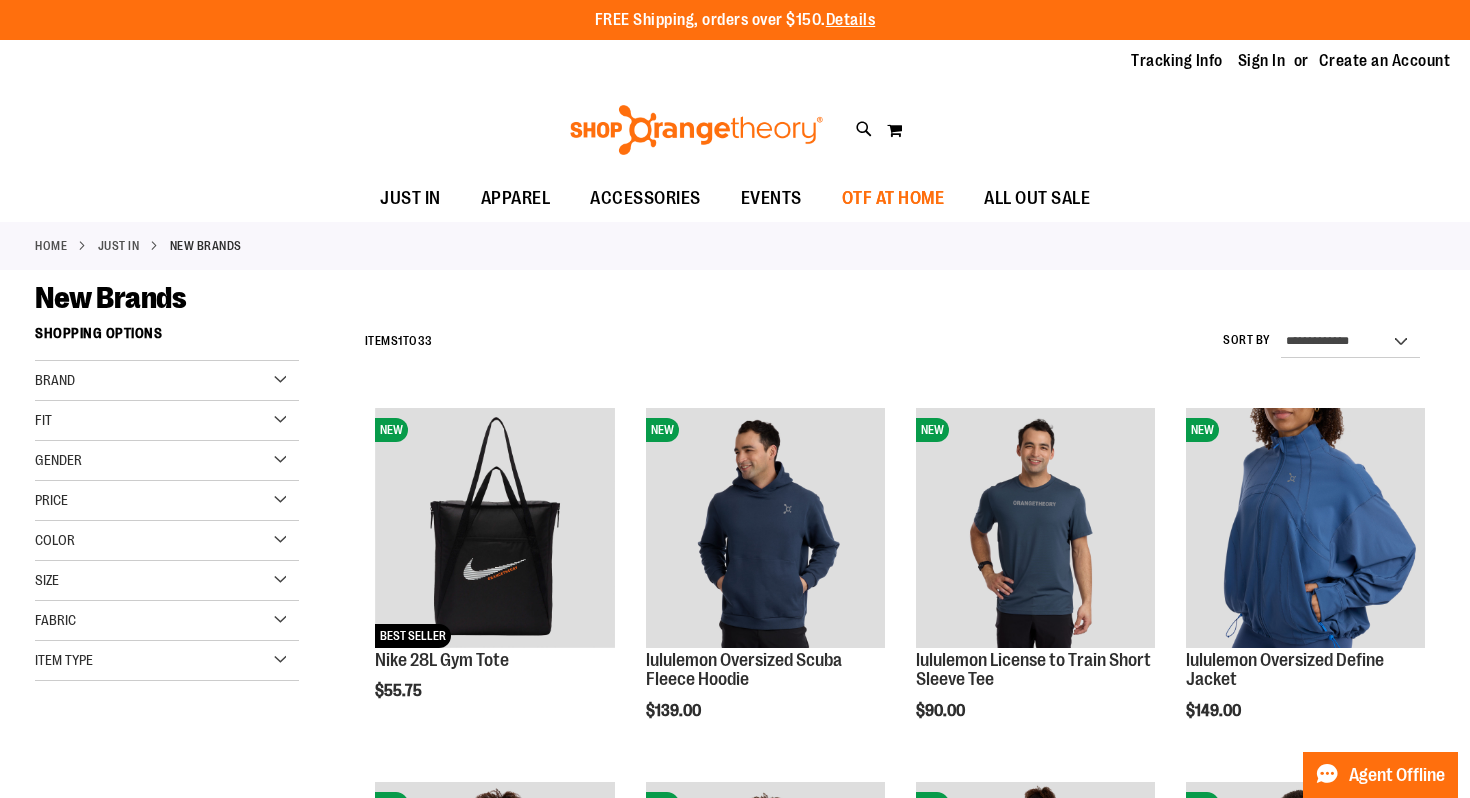 click on "OTF AT HOME" at bounding box center (893, 198) 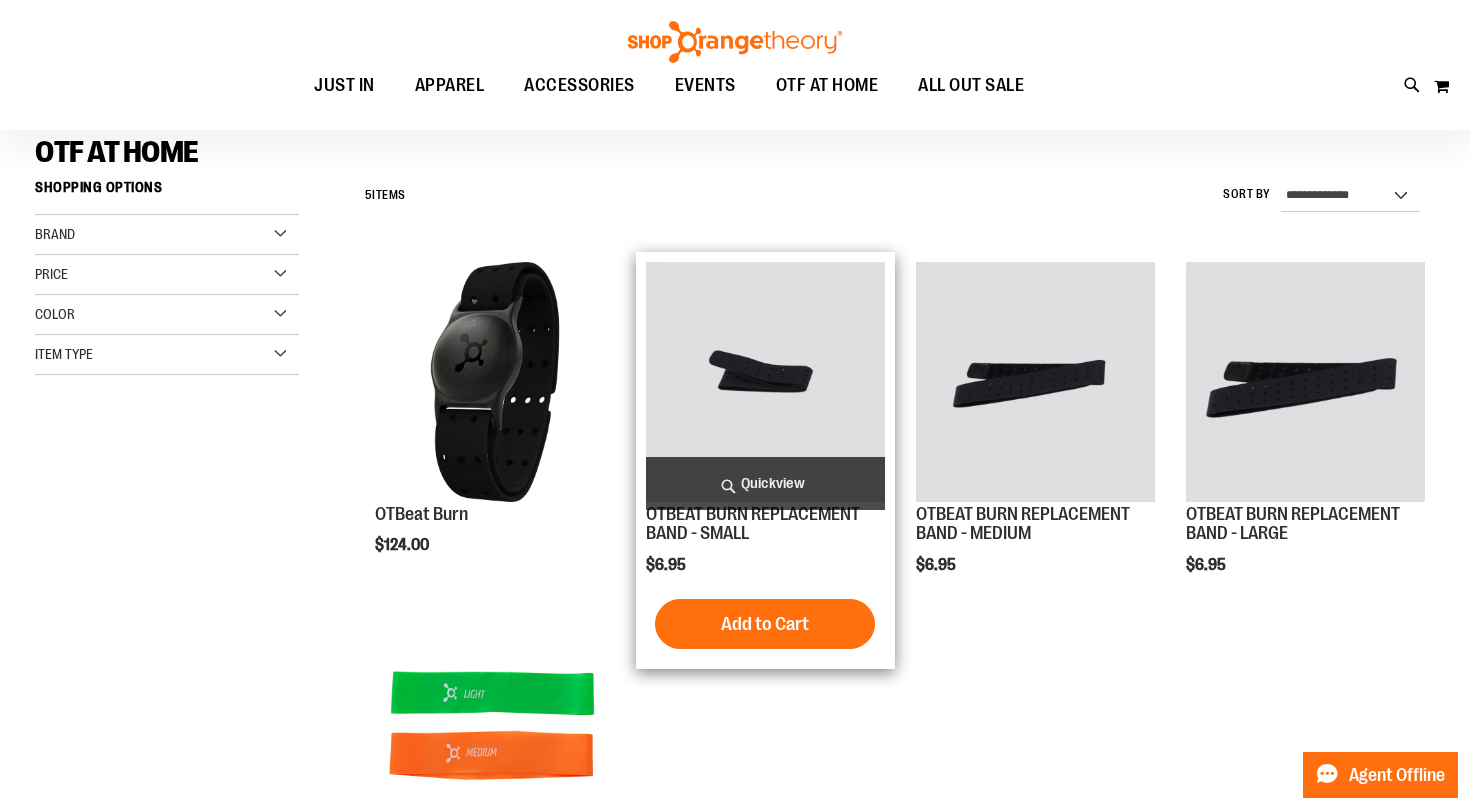 scroll, scrollTop: 149, scrollLeft: 0, axis: vertical 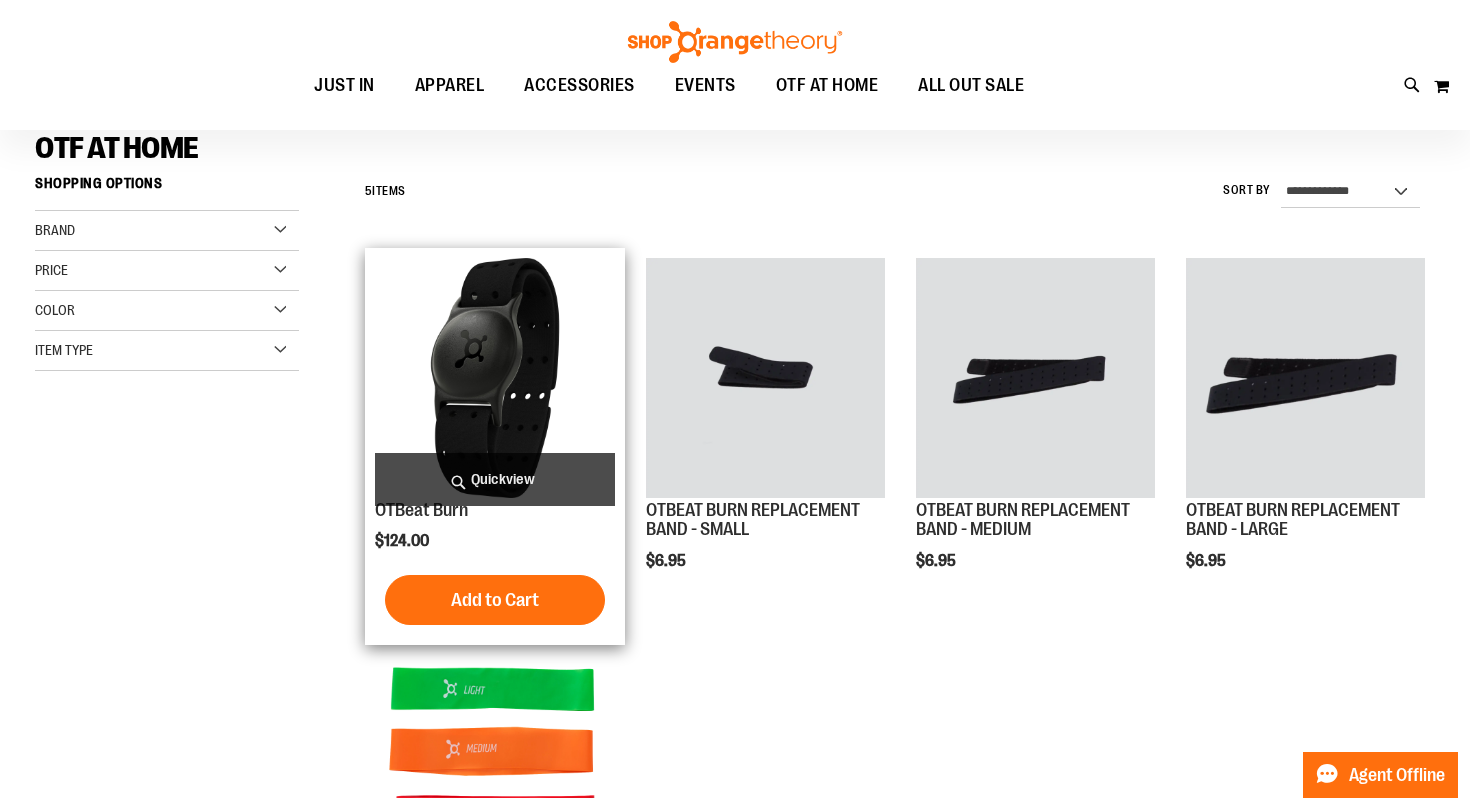 click at bounding box center (494, 377) 